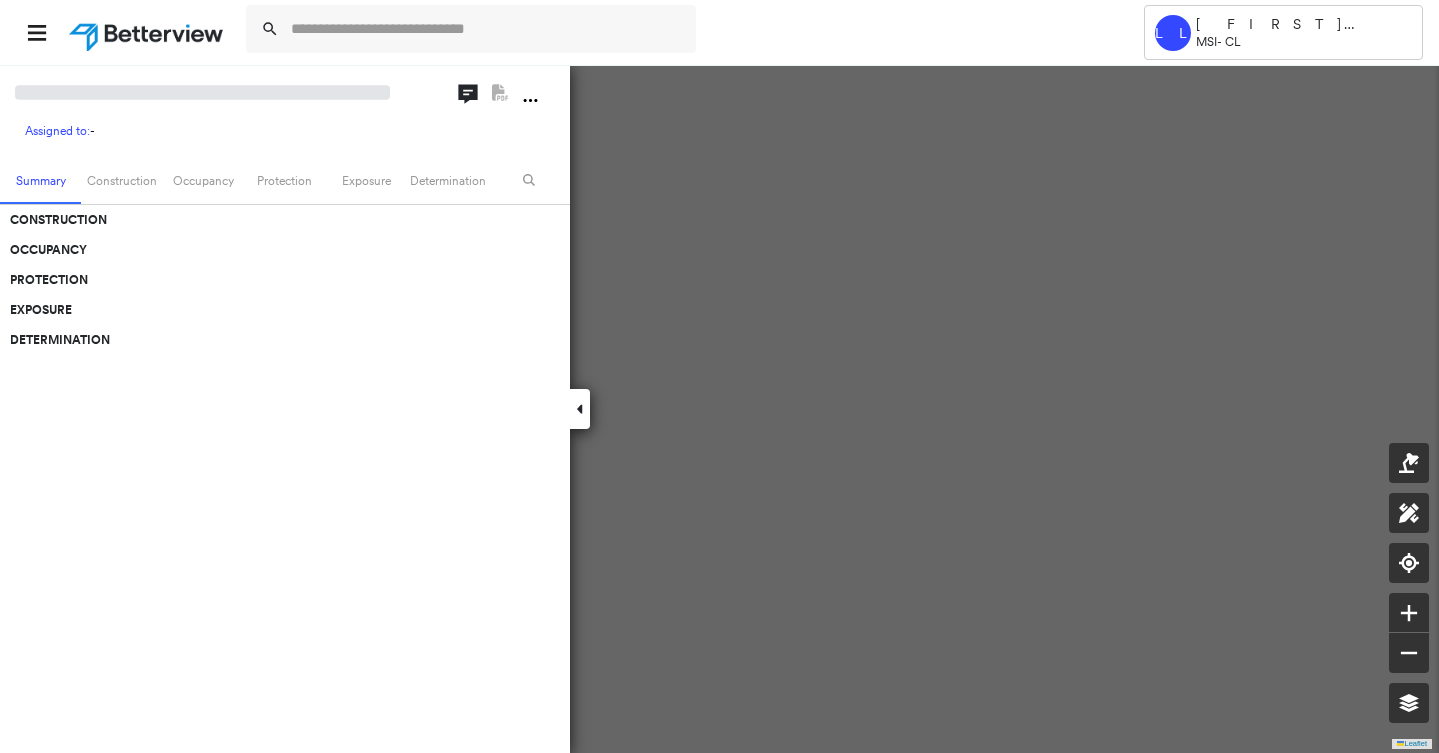 scroll, scrollTop: 0, scrollLeft: 0, axis: both 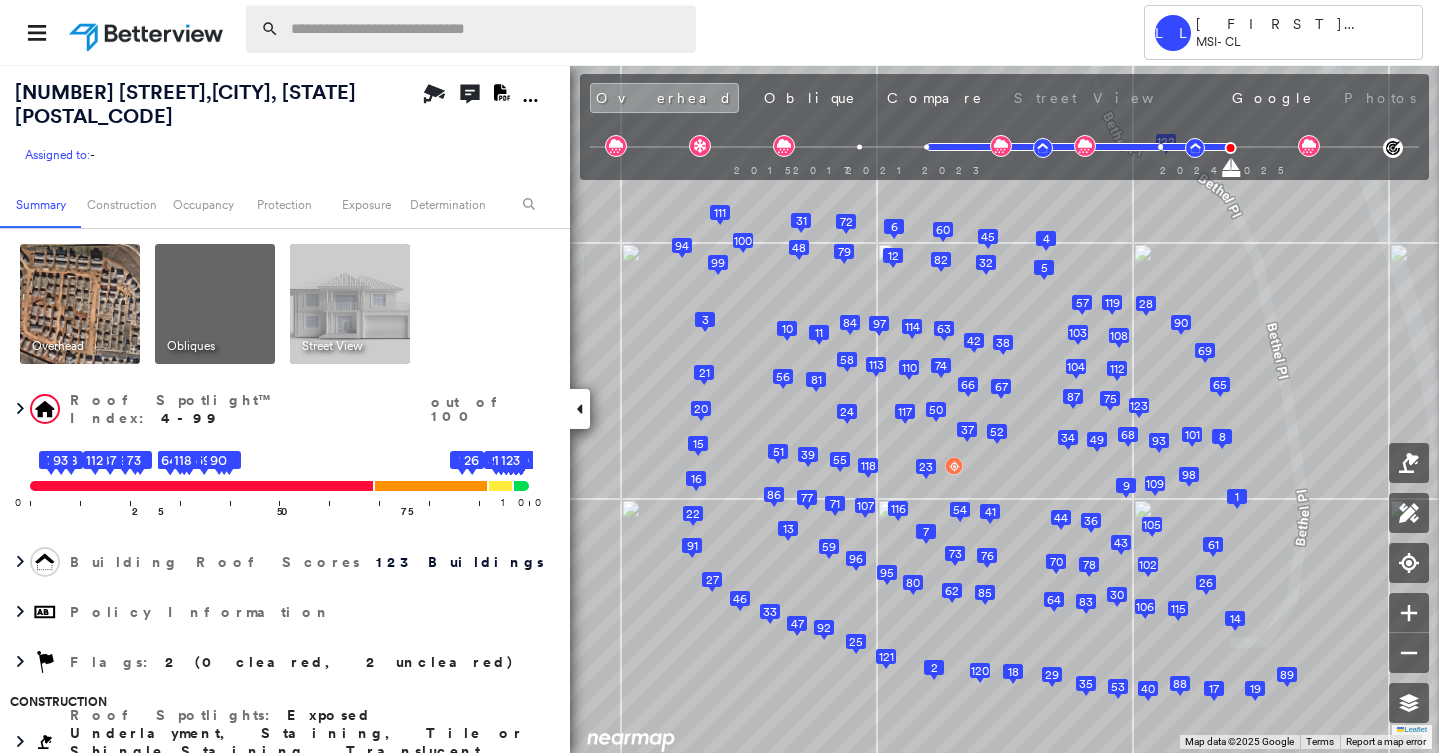 click at bounding box center (487, 29) 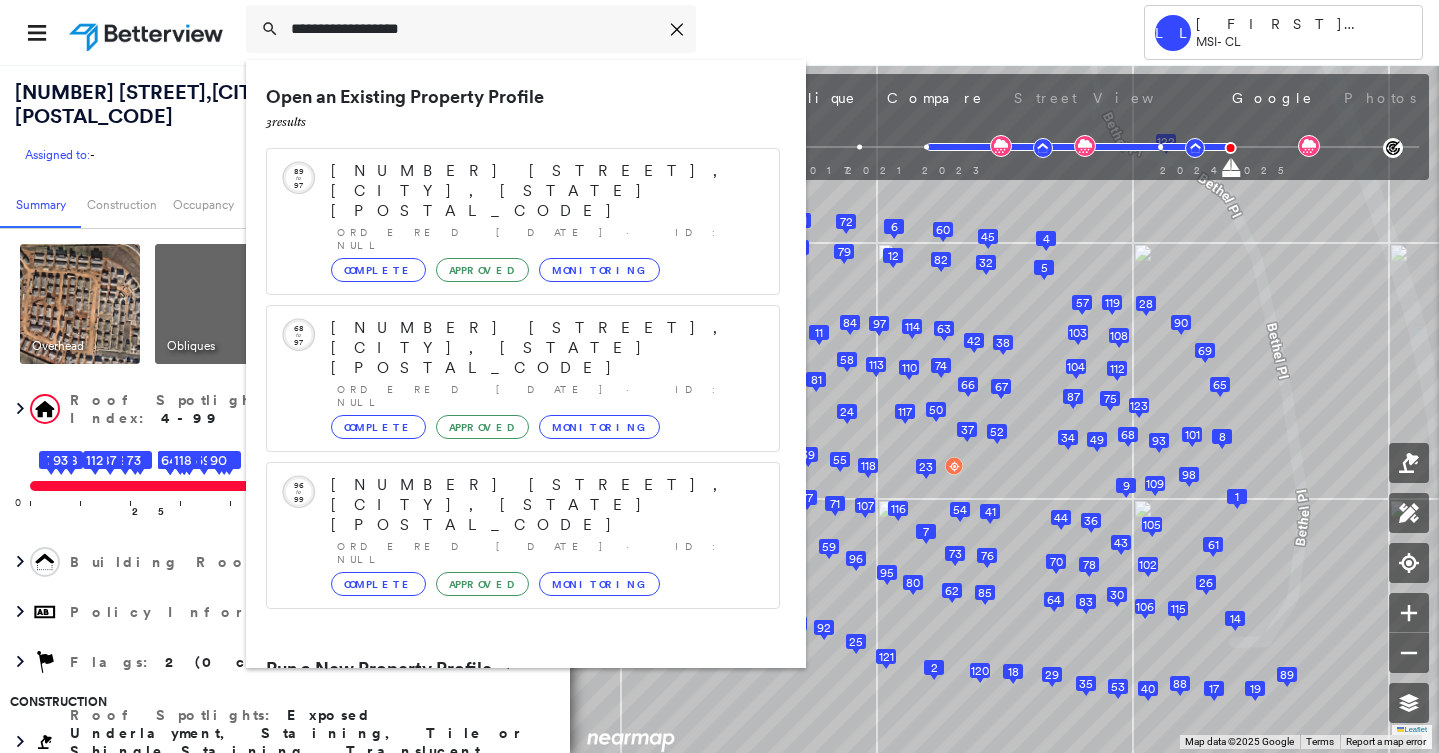 type on "**********" 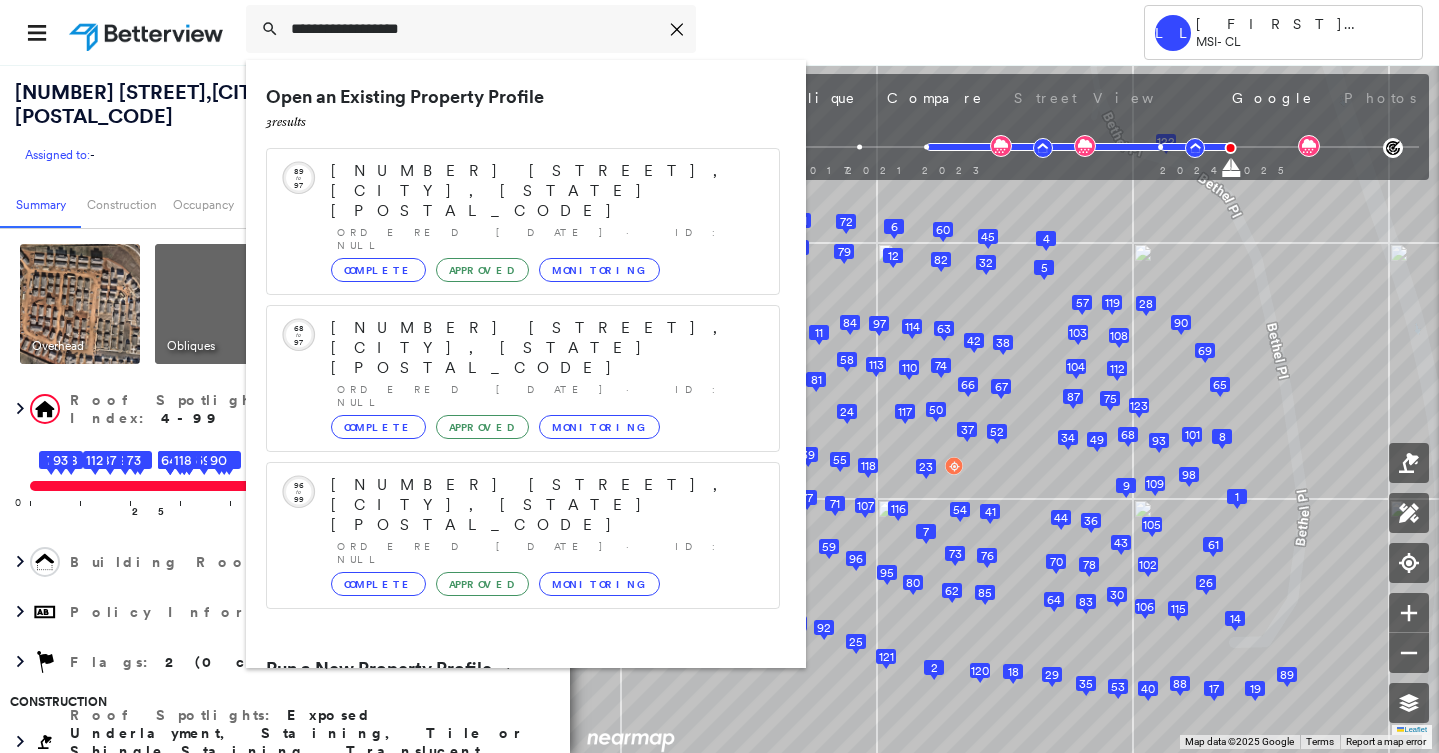 click on "[NUMBER] [STREET], [CITY], [STATE] [POSTAL_CODE]" at bounding box center [501, 745] 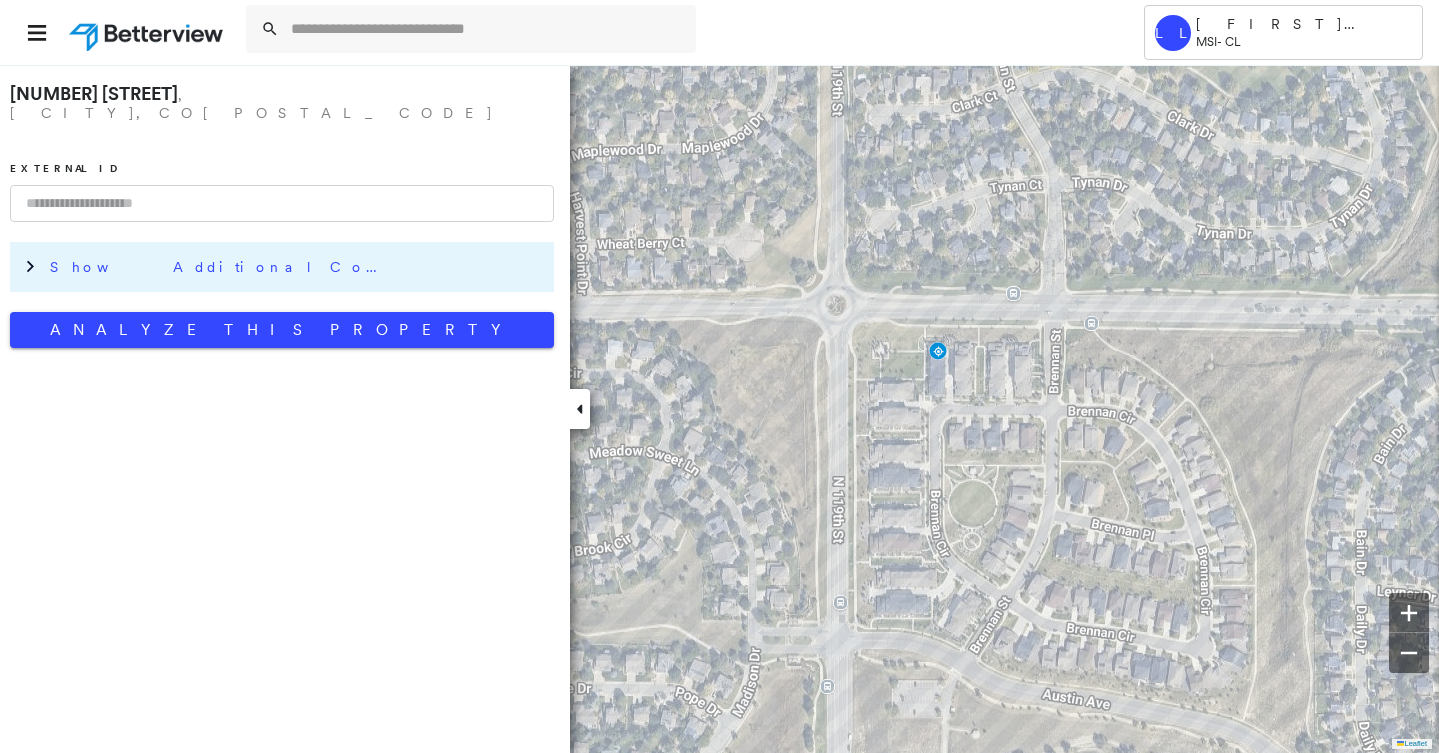 click on "Show Additional Company Data" at bounding box center (220, 267) 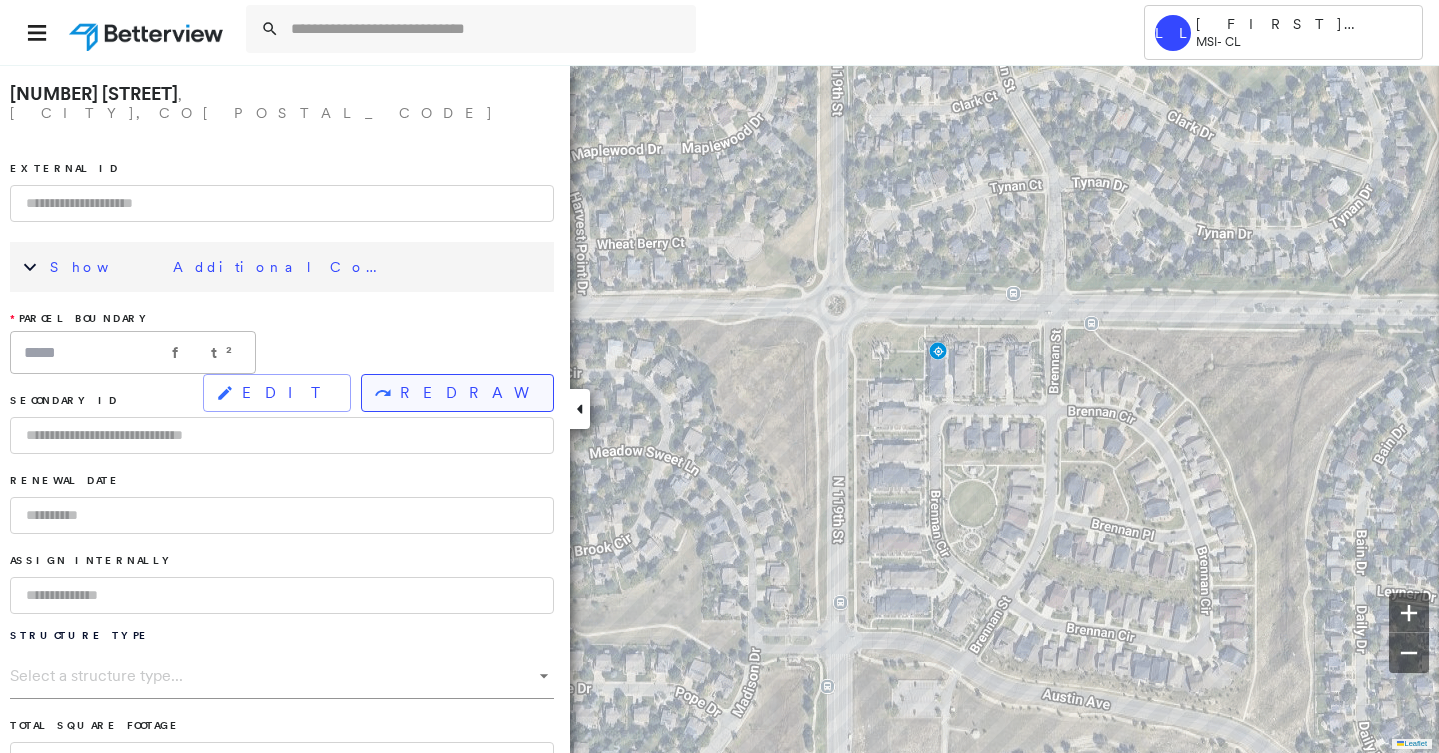 click on "REDRAW" at bounding box center [468, 393] 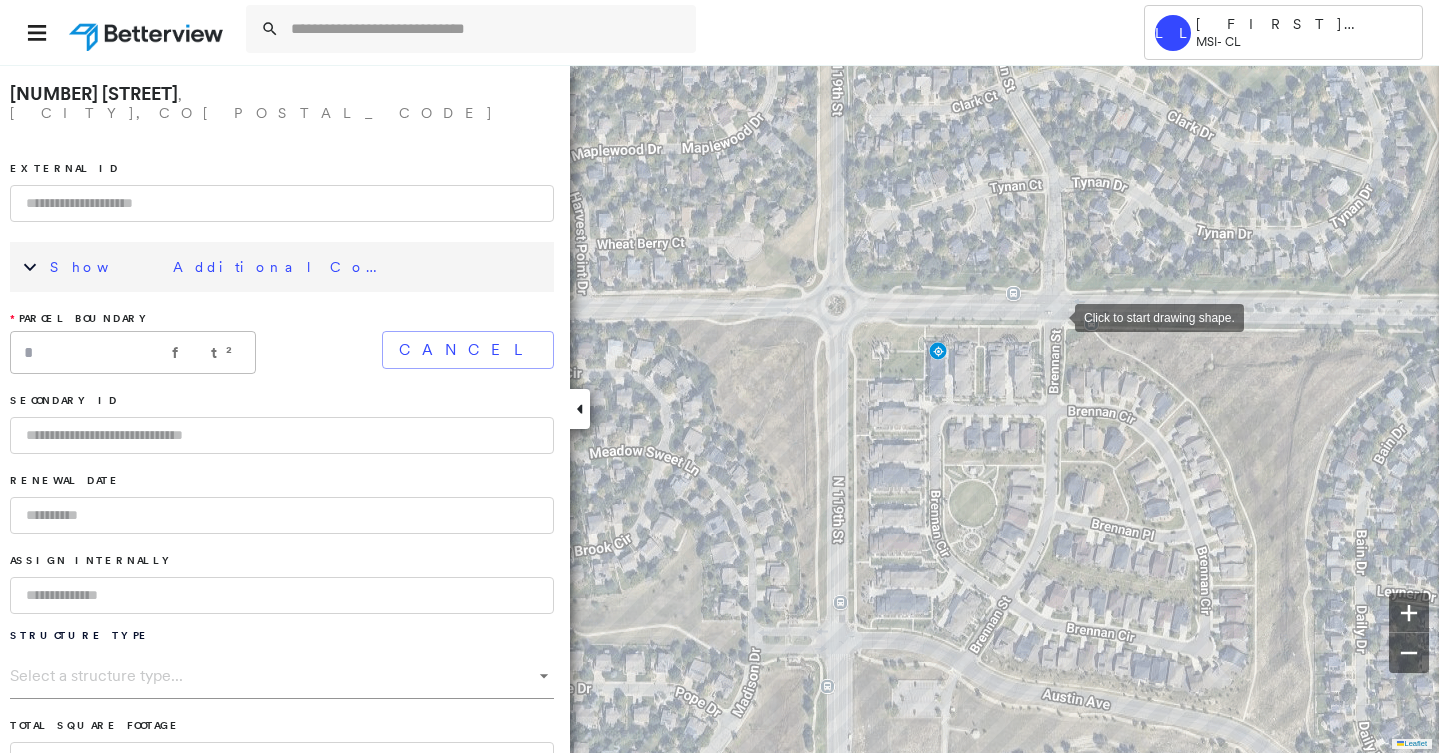 click at bounding box center (1055, 316) 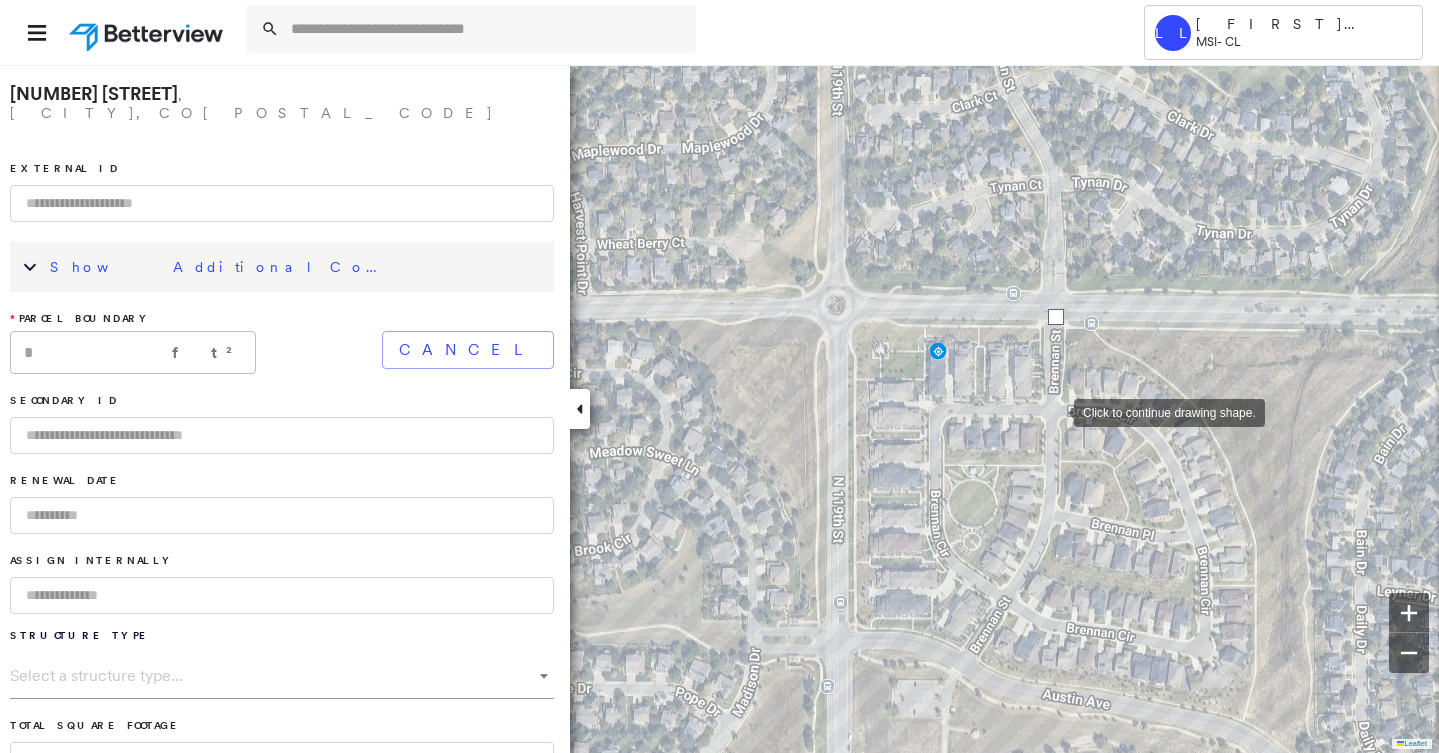 click at bounding box center (1054, 411) 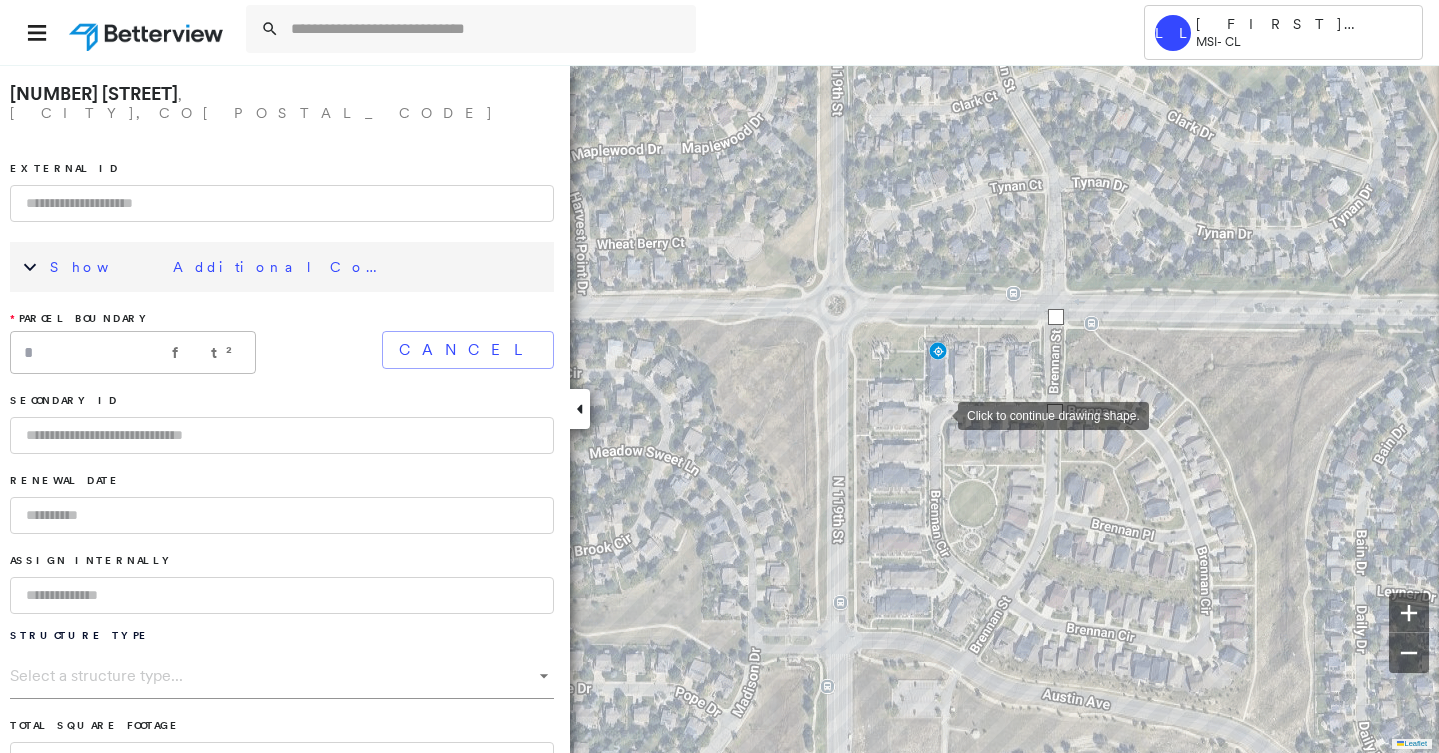 click at bounding box center [938, 414] 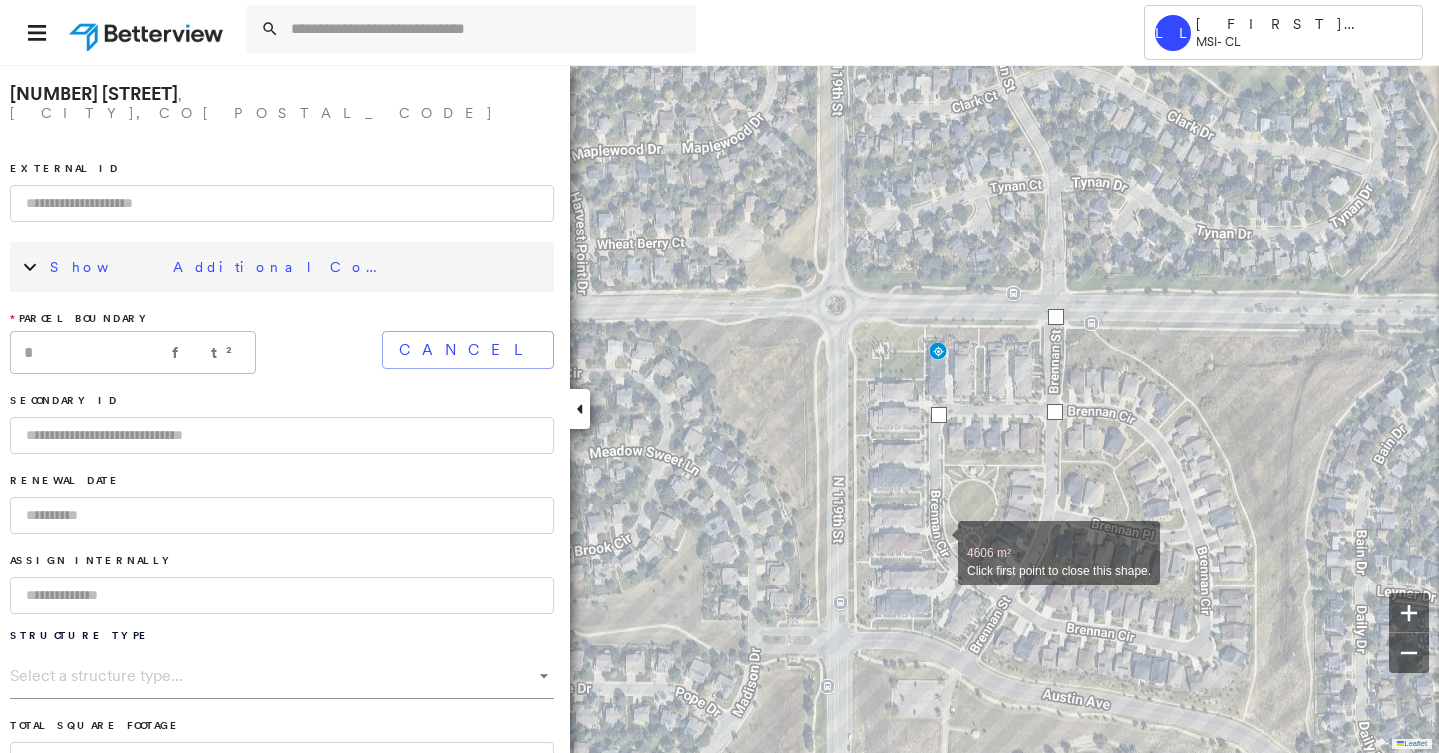 click at bounding box center (938, 542) 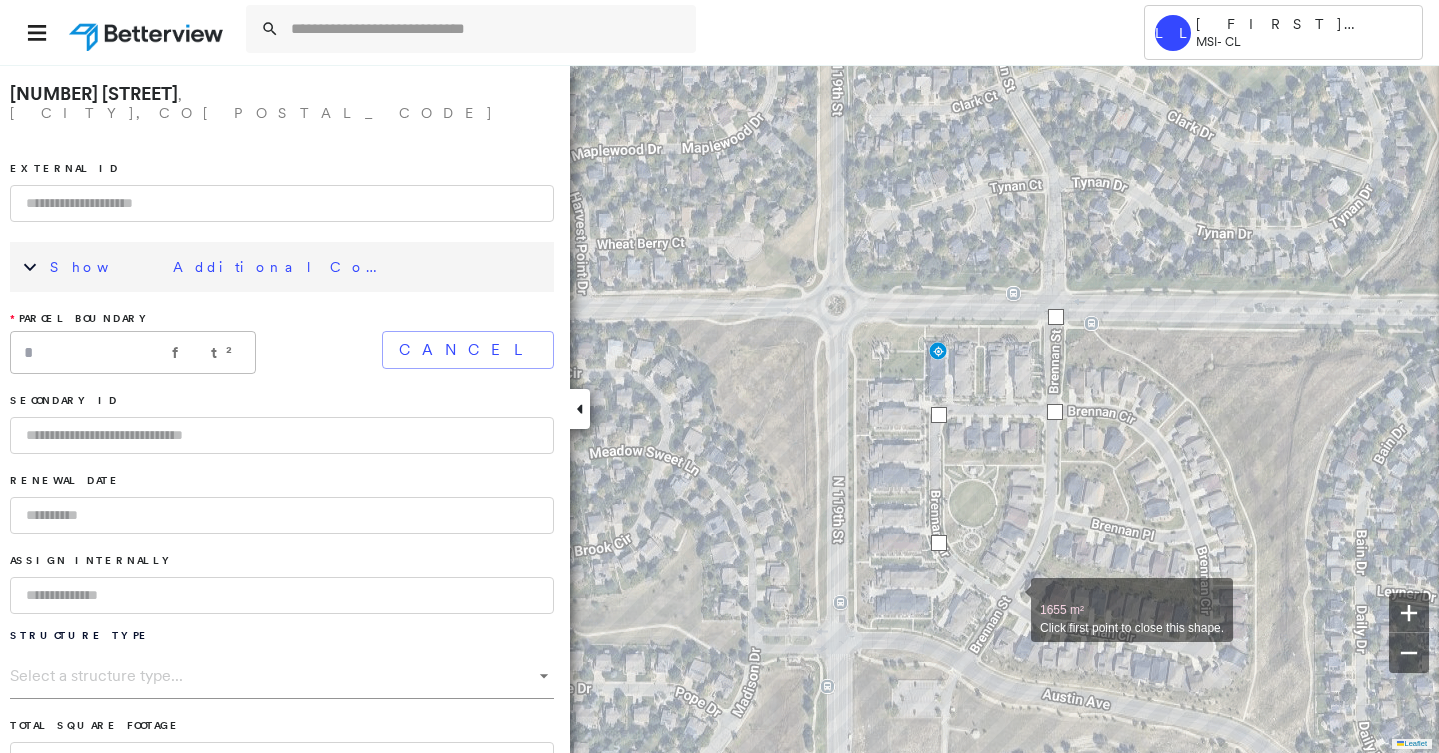 click at bounding box center [1011, 599] 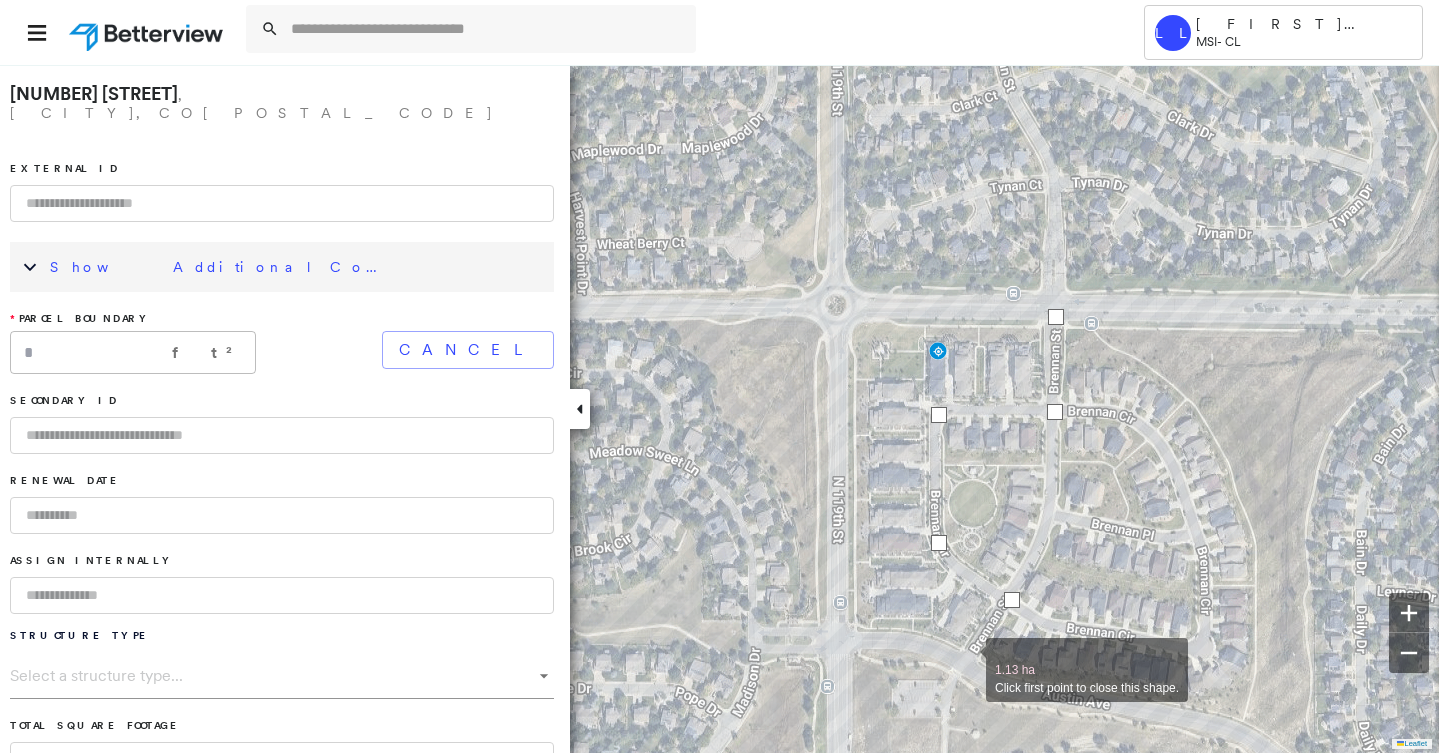 click at bounding box center (966, 659) 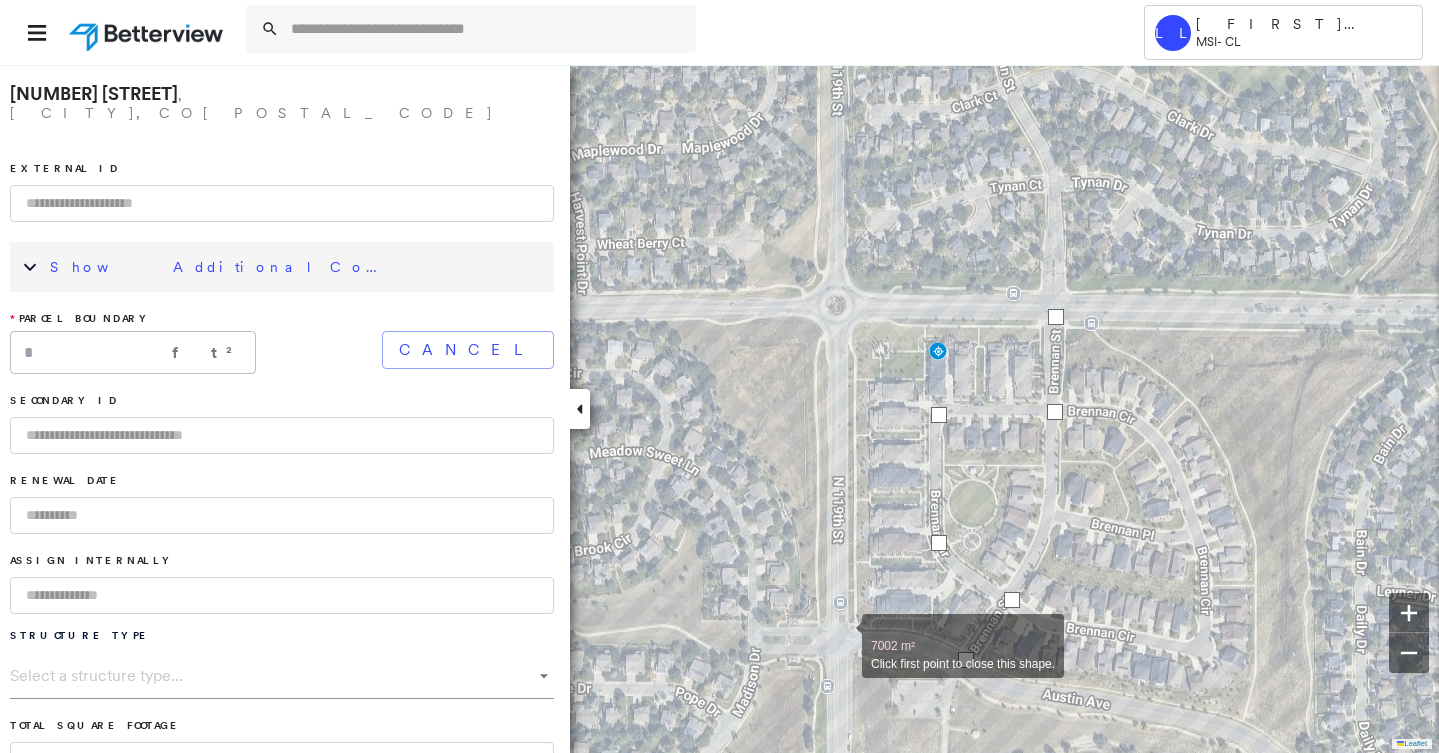 click at bounding box center [842, 635] 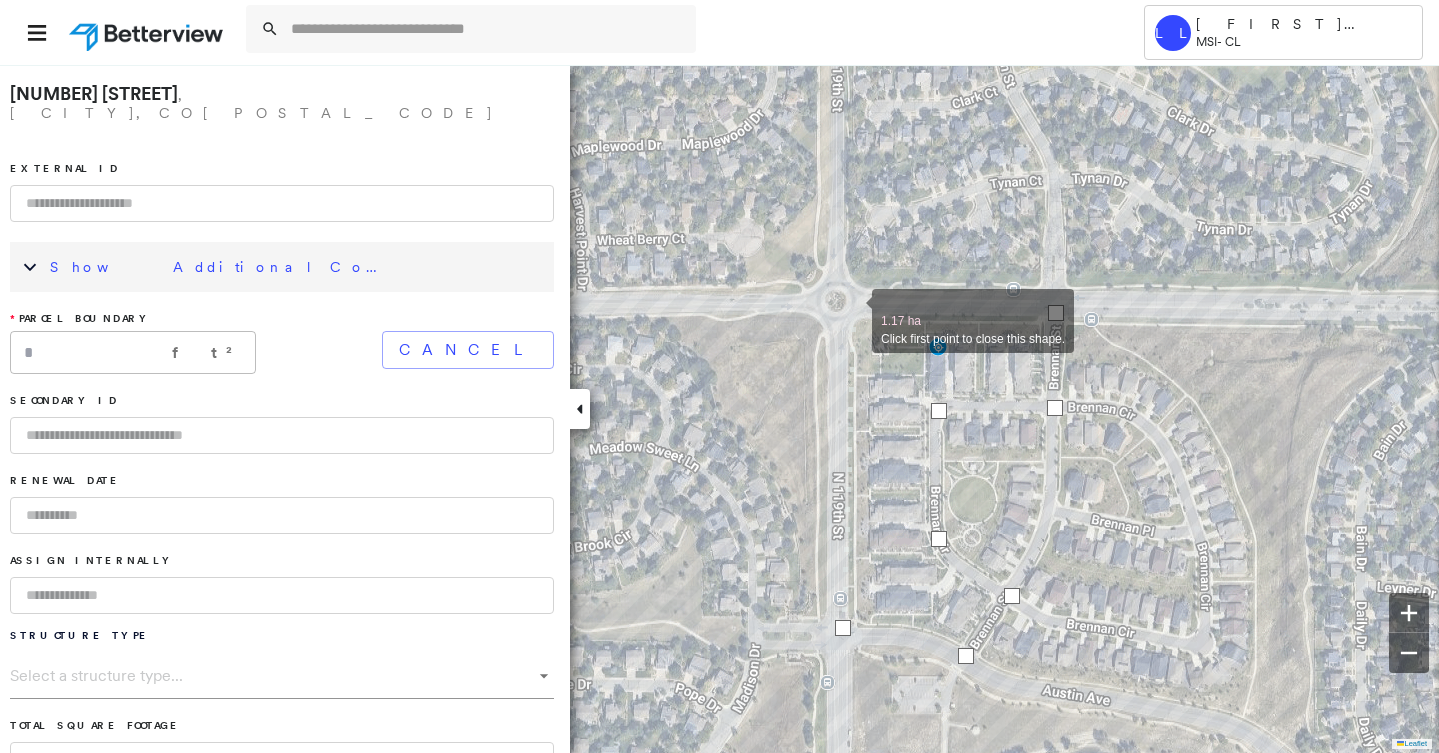 click at bounding box center [852, 310] 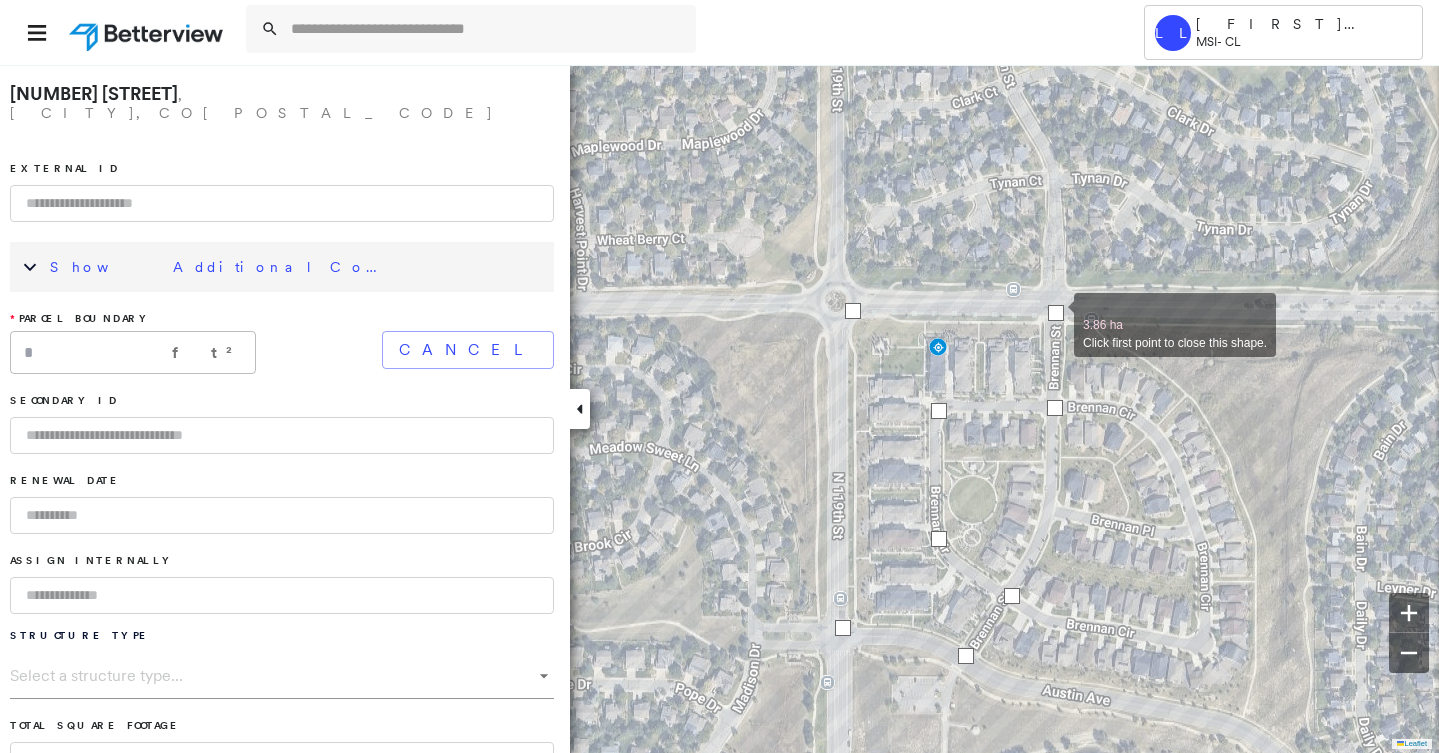 click at bounding box center [1056, 313] 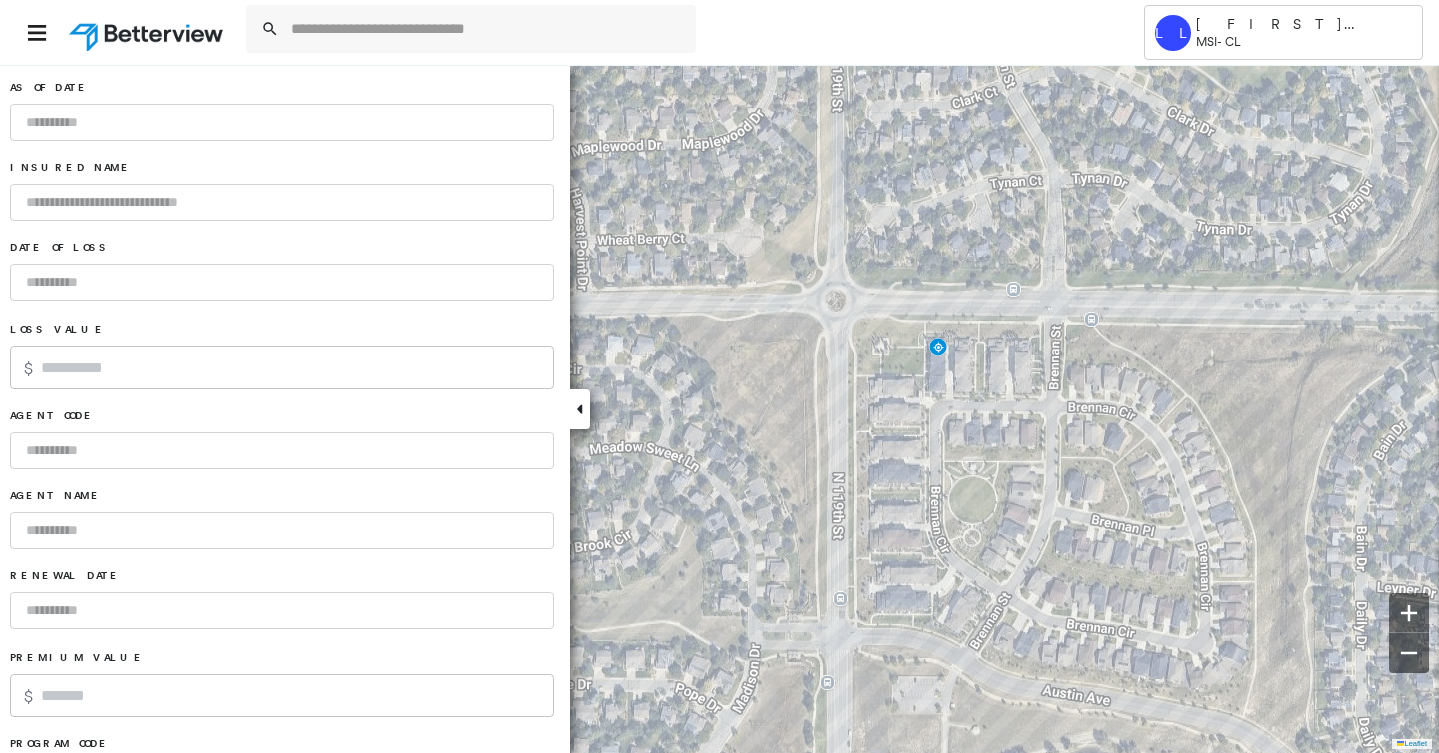 scroll, scrollTop: 1220, scrollLeft: 0, axis: vertical 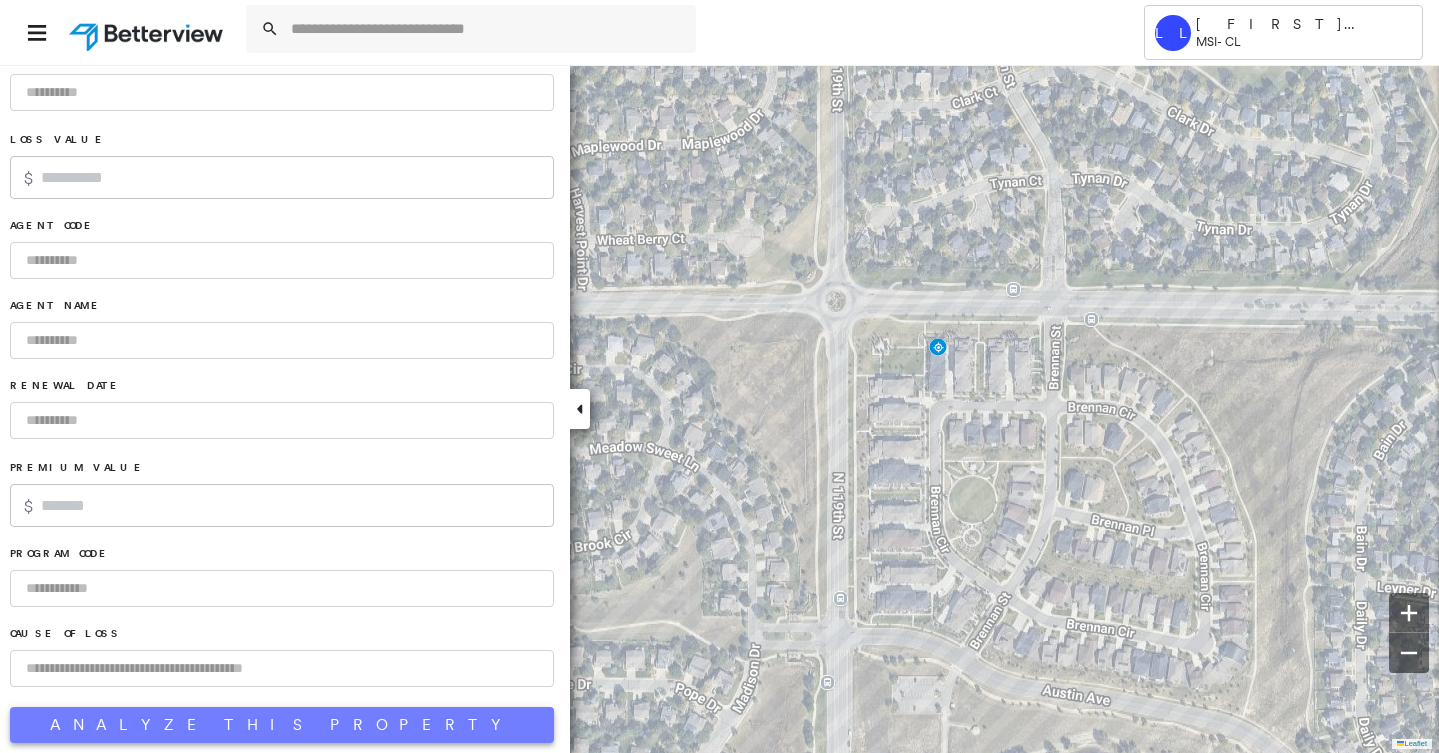 click on "Analyze This Property" at bounding box center (282, 725) 